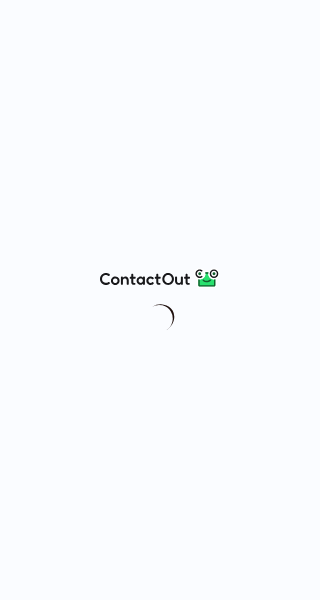 scroll, scrollTop: 0, scrollLeft: 0, axis: both 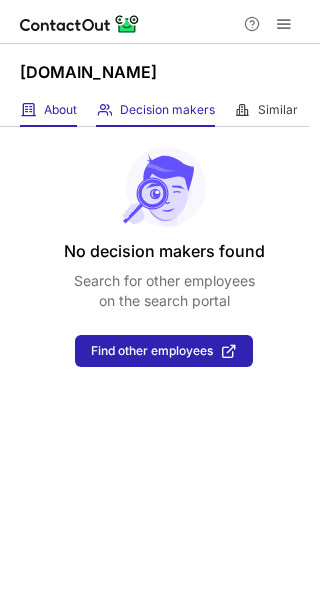 click on "About About Company" at bounding box center [48, 110] 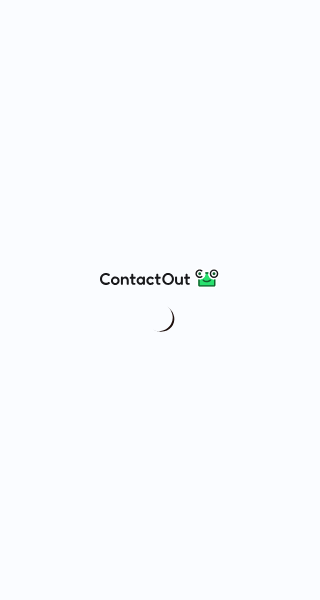scroll, scrollTop: 0, scrollLeft: 0, axis: both 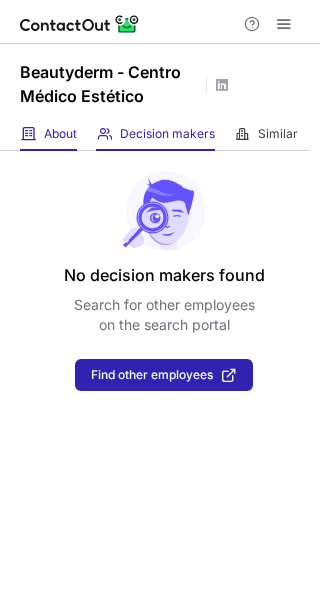click on "About About Company" at bounding box center [48, 134] 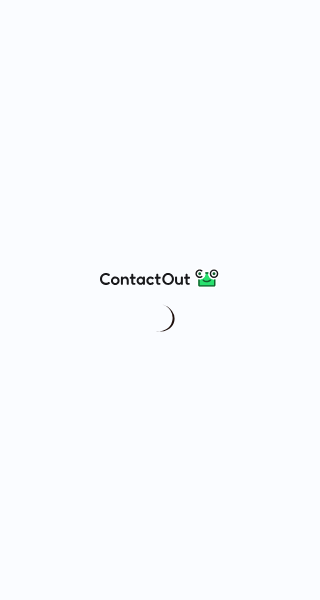 scroll, scrollTop: 0, scrollLeft: 0, axis: both 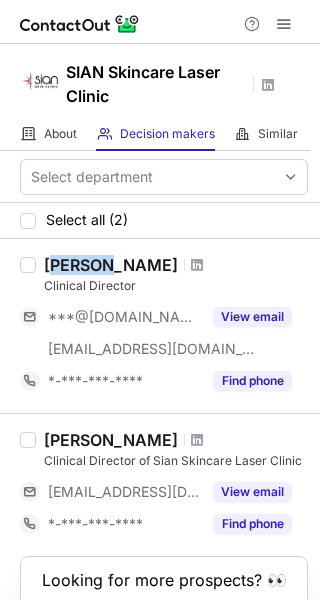 drag, startPoint x: 49, startPoint y: 261, endPoint x: 104, endPoint y: 259, distance: 55.03635 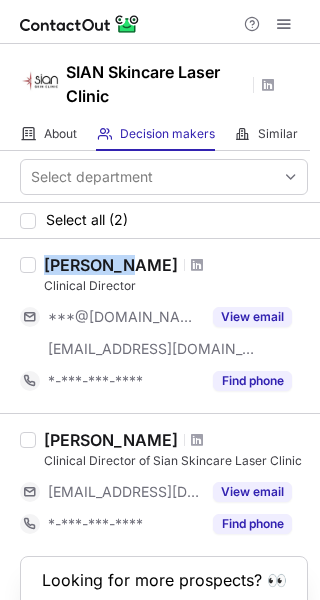 drag, startPoint x: 45, startPoint y: 266, endPoint x: 124, endPoint y: 262, distance: 79.101204 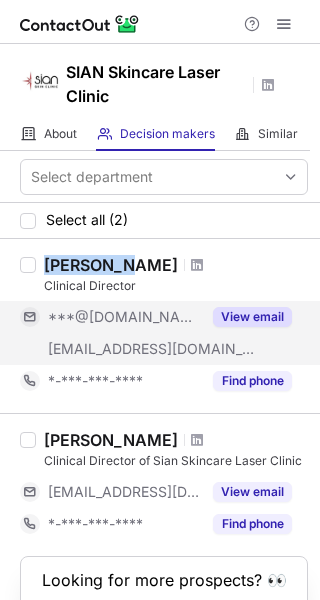 click on "View email" at bounding box center [252, 317] 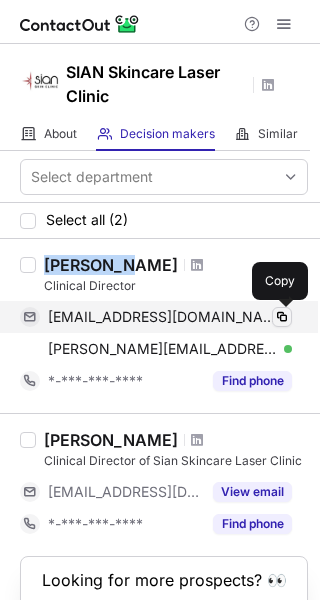 click at bounding box center (282, 317) 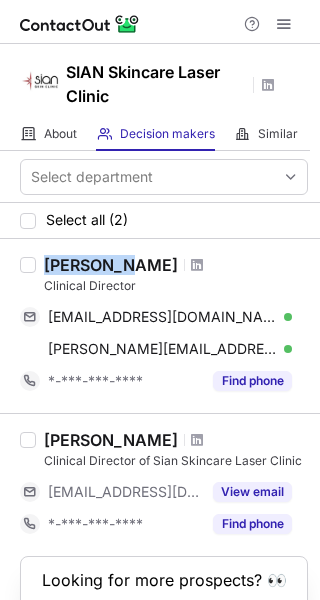 type 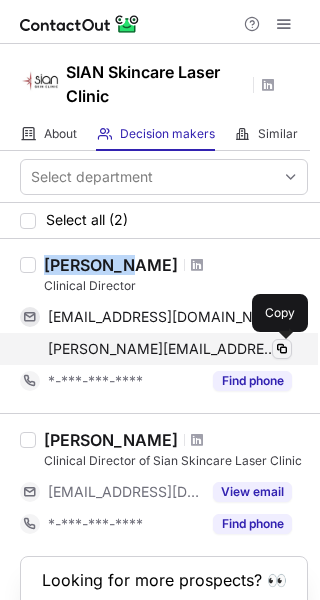 click at bounding box center (282, 349) 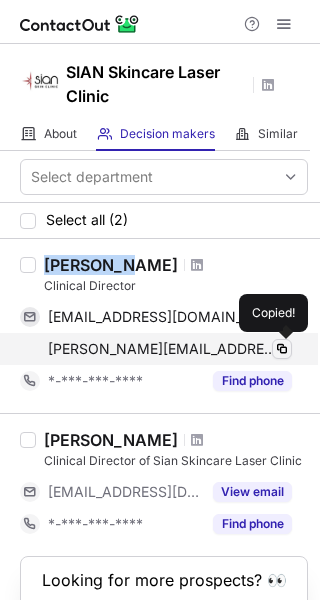 type 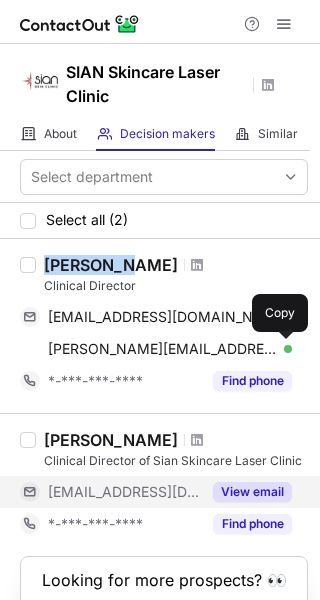 click on "View email" at bounding box center (252, 492) 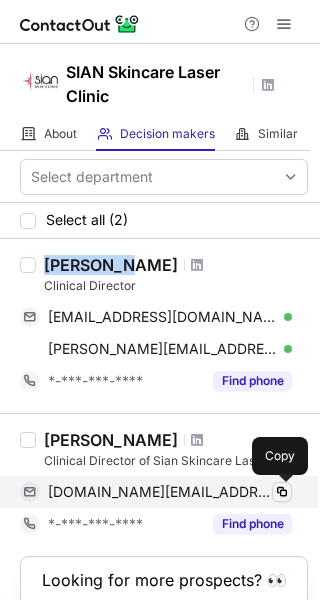 click at bounding box center [282, 492] 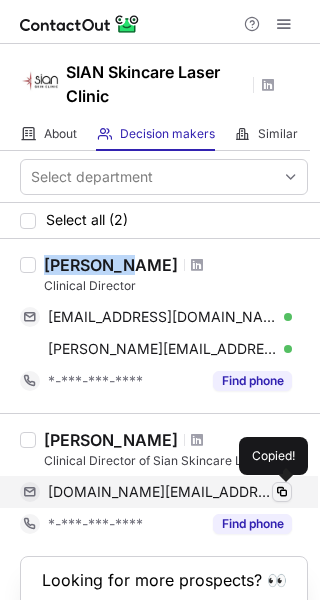 type 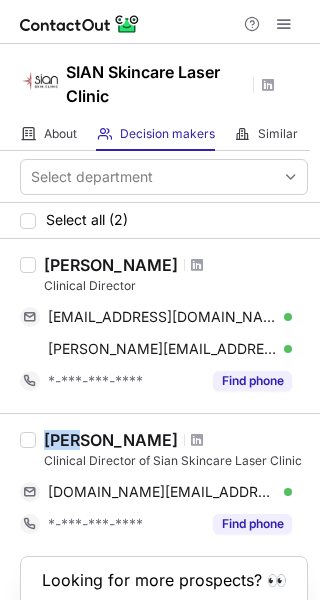 drag, startPoint x: 44, startPoint y: 436, endPoint x: 77, endPoint y: 434, distance: 33.06055 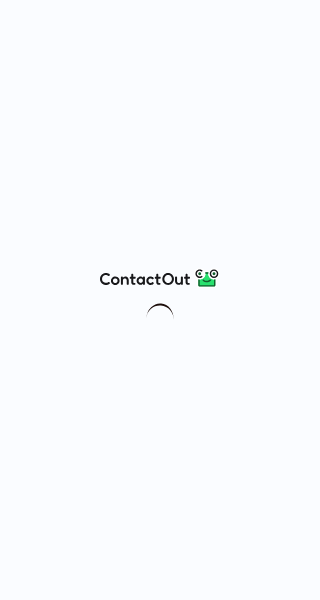 scroll, scrollTop: 0, scrollLeft: 0, axis: both 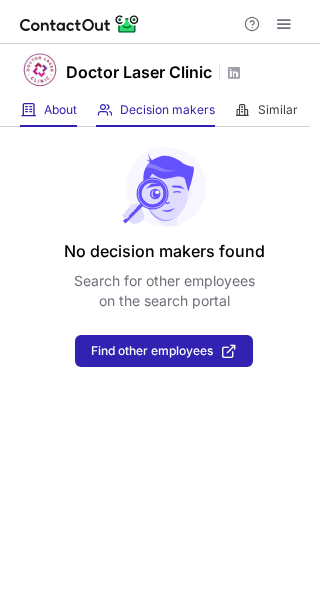 click on "About About Company" at bounding box center [48, 110] 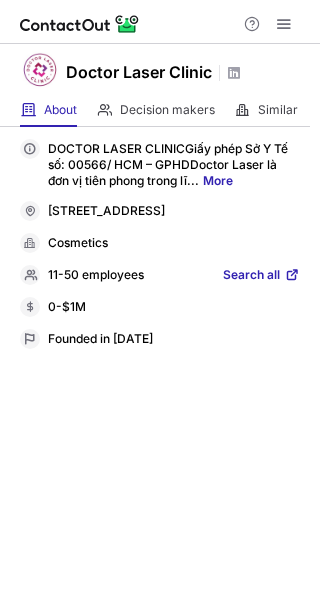 click on "Search all" at bounding box center (251, 276) 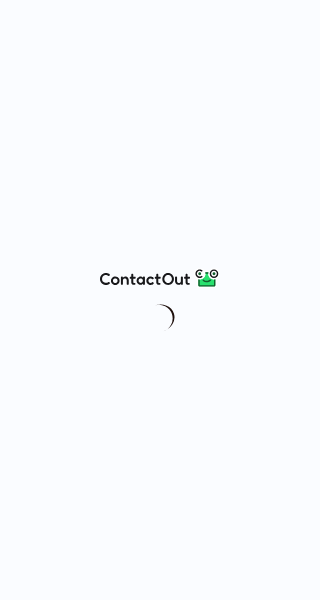 scroll, scrollTop: 0, scrollLeft: 0, axis: both 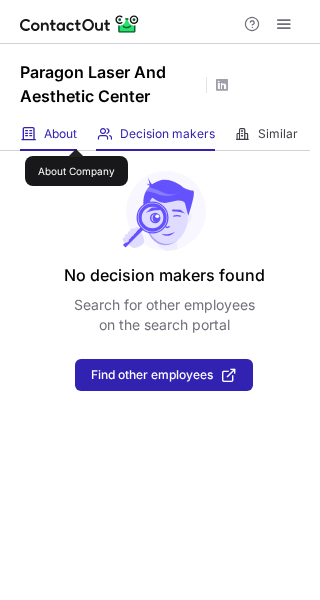 click on "About" at bounding box center (60, 134) 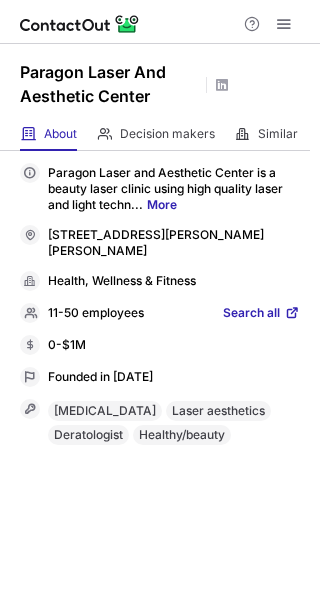 click on "Search all" at bounding box center (251, 314) 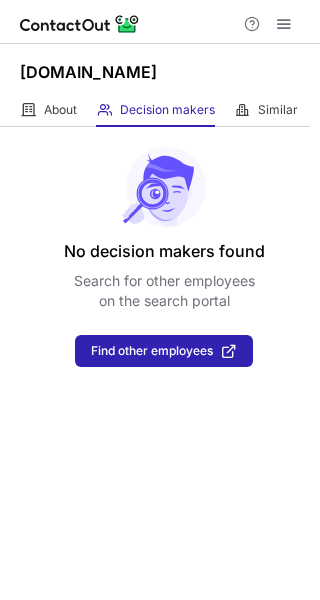 scroll, scrollTop: 0, scrollLeft: 0, axis: both 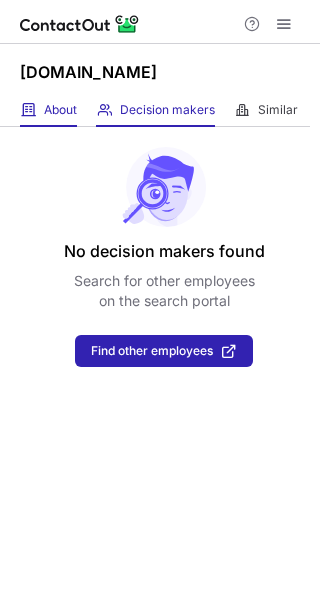 click on "About" at bounding box center (60, 110) 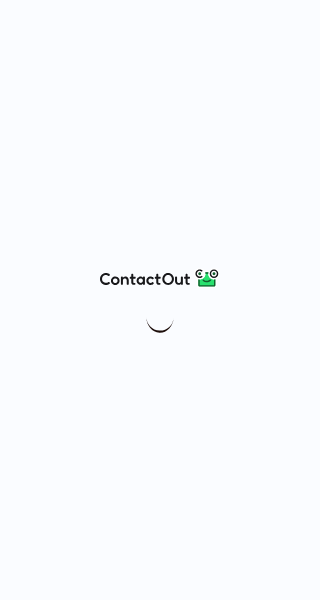 scroll, scrollTop: 0, scrollLeft: 0, axis: both 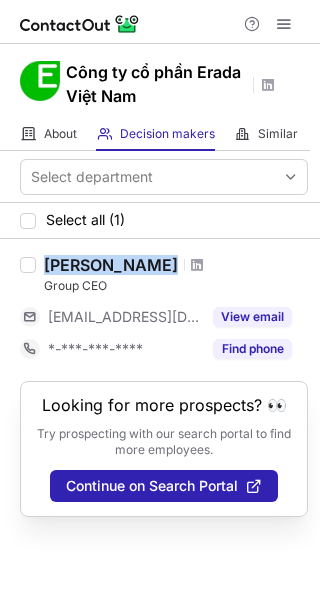 drag, startPoint x: 155, startPoint y: 267, endPoint x: 44, endPoint y: 266, distance: 111.0045 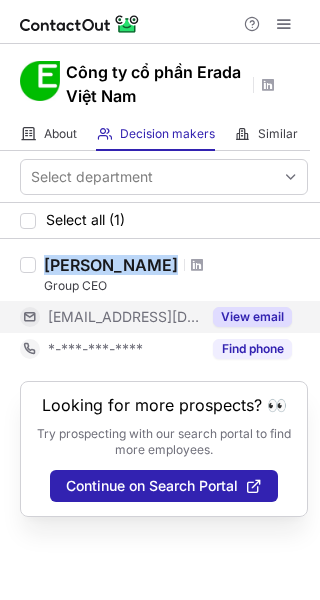 click on "View email" at bounding box center (252, 317) 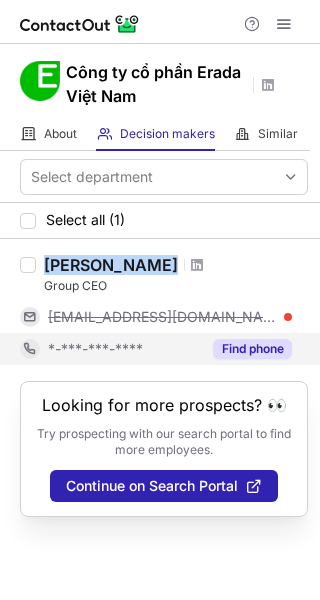 click on "Find phone" at bounding box center (252, 349) 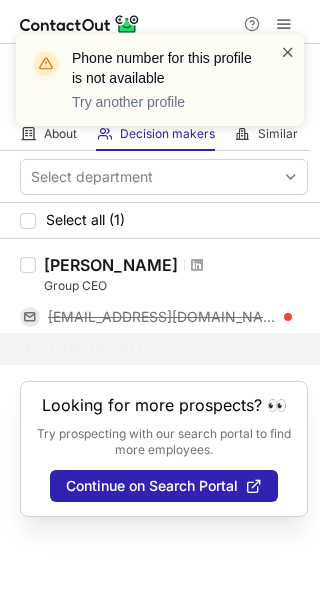 click at bounding box center [288, 52] 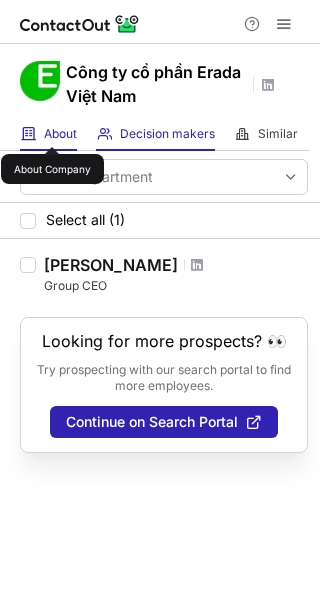 click on "About" at bounding box center [60, 134] 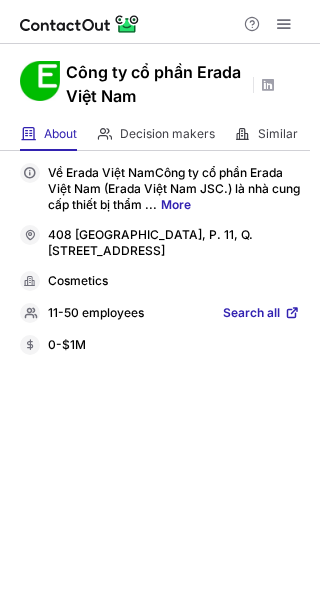 click on "Search all" at bounding box center (251, 314) 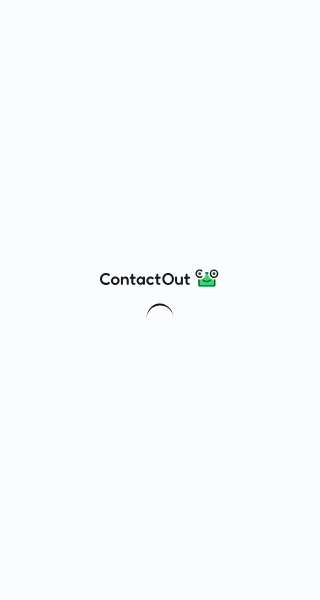 scroll, scrollTop: 0, scrollLeft: 0, axis: both 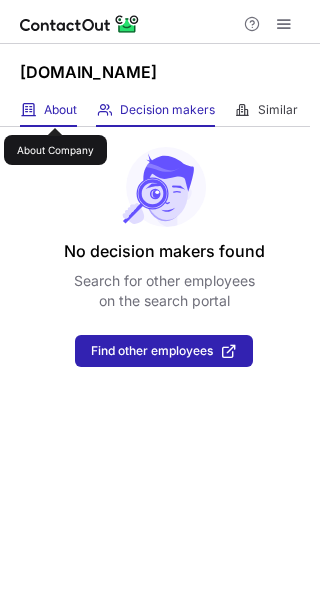click on "About" at bounding box center [60, 110] 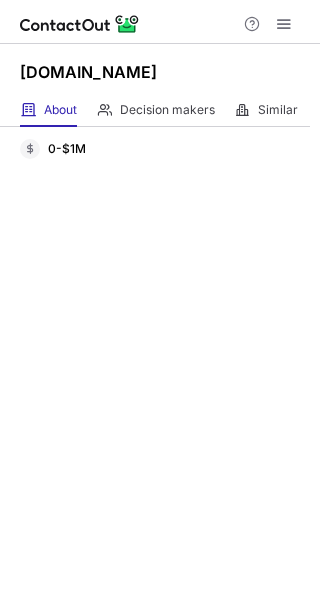 click on "[DOMAIN_NAME]" at bounding box center [160, 69] 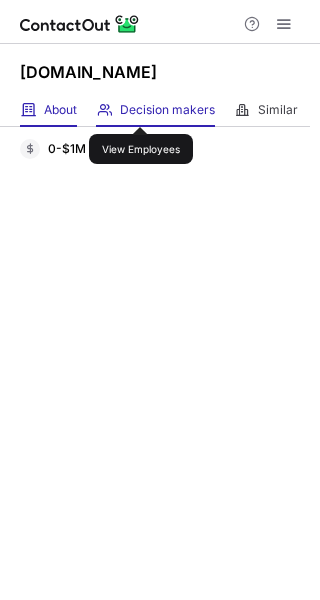 click on "Decision makers" at bounding box center [167, 110] 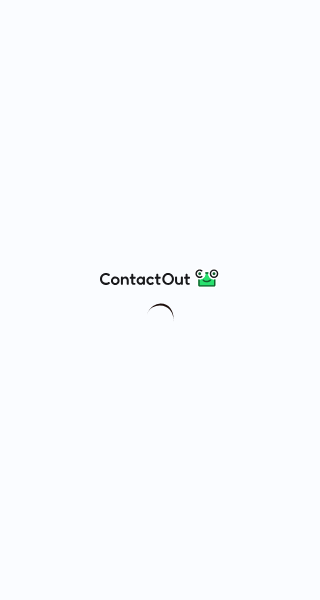 scroll, scrollTop: 0, scrollLeft: 0, axis: both 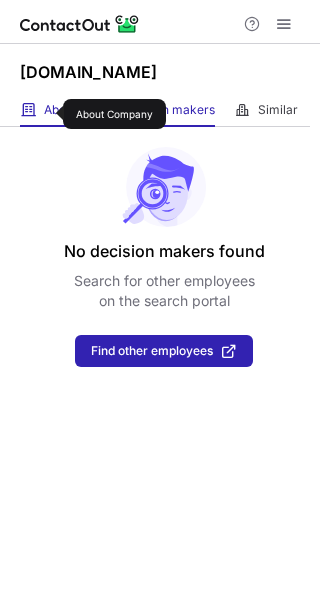click on "About" at bounding box center (60, 110) 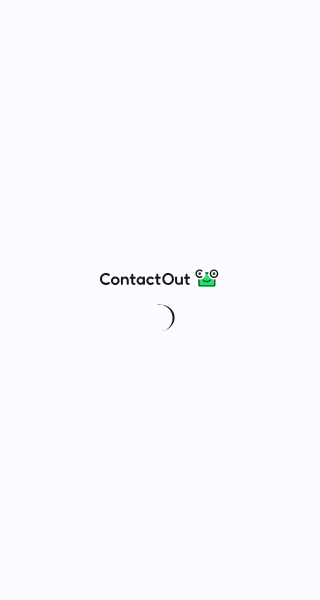 scroll, scrollTop: 0, scrollLeft: 0, axis: both 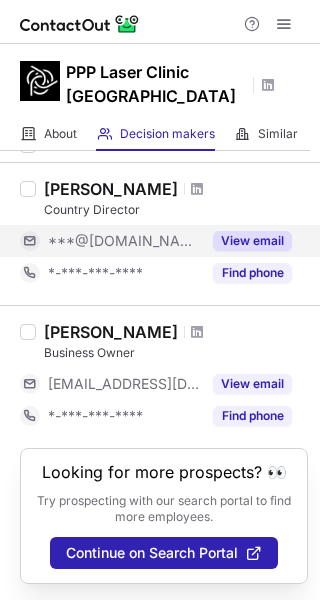 click on "View email" at bounding box center [252, 241] 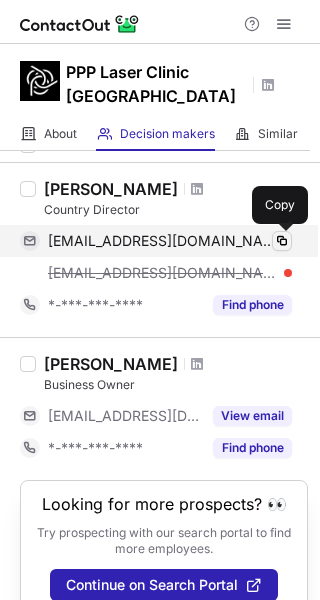 click at bounding box center (282, 241) 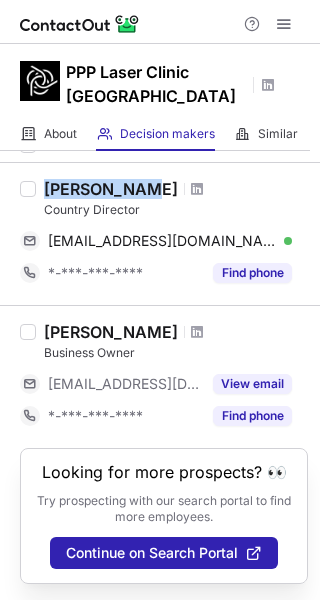 drag, startPoint x: 147, startPoint y: 182, endPoint x: 48, endPoint y: 190, distance: 99.32271 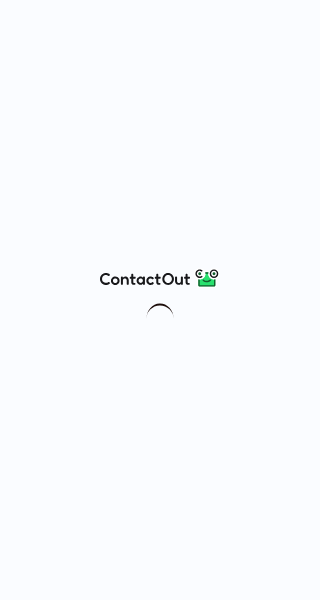 scroll, scrollTop: 0, scrollLeft: 0, axis: both 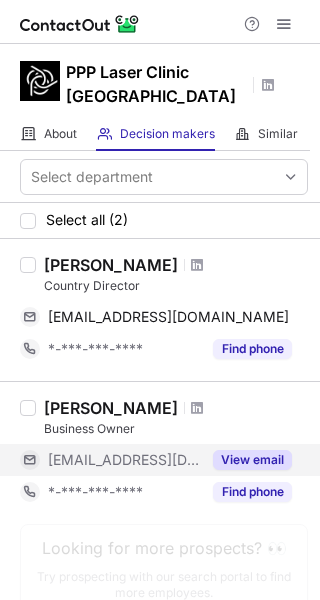click on "View email" at bounding box center (252, 460) 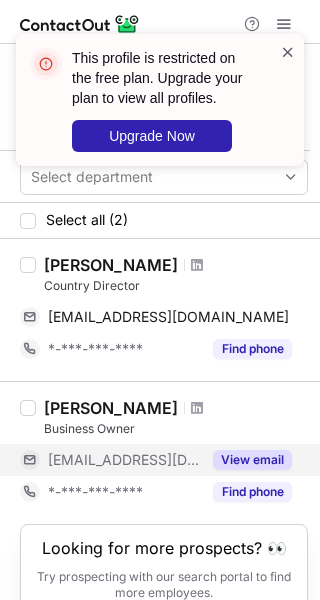 click at bounding box center (288, 52) 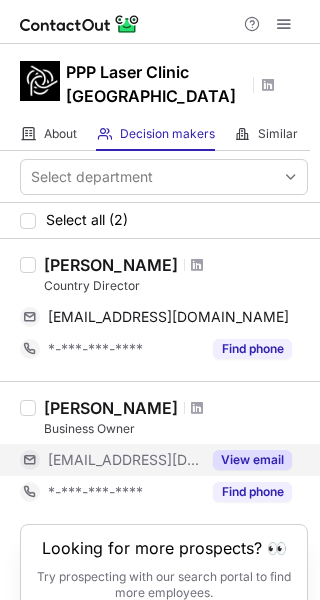 click at bounding box center [284, 24] 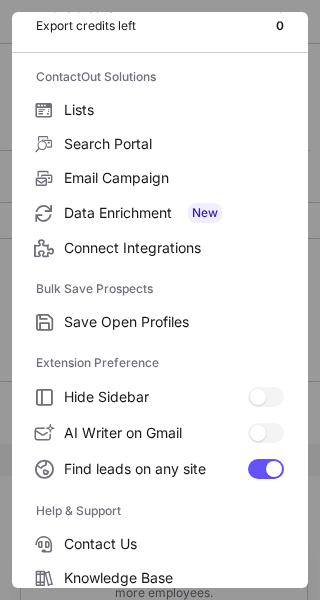 scroll, scrollTop: 233, scrollLeft: 0, axis: vertical 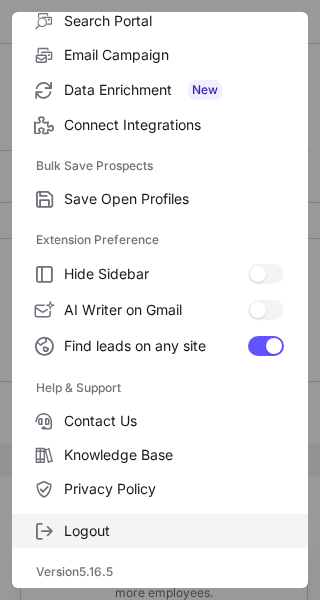 click on "Logout" at bounding box center (174, 531) 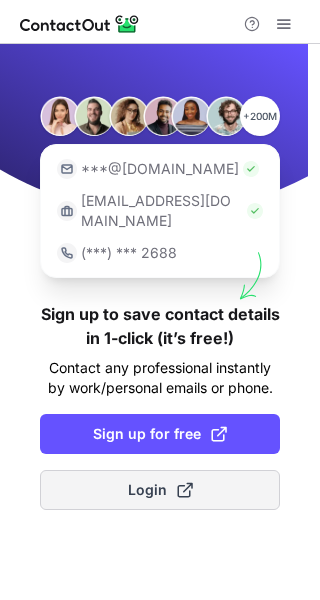 click on "Login" at bounding box center (160, 490) 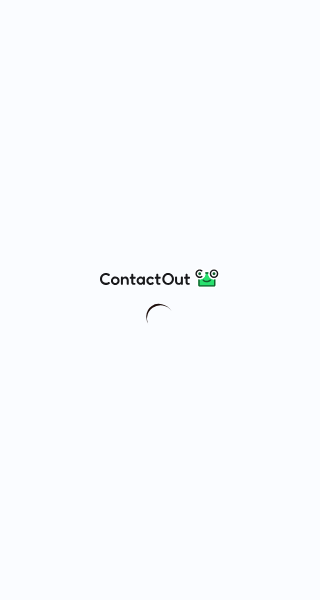scroll, scrollTop: 0, scrollLeft: 0, axis: both 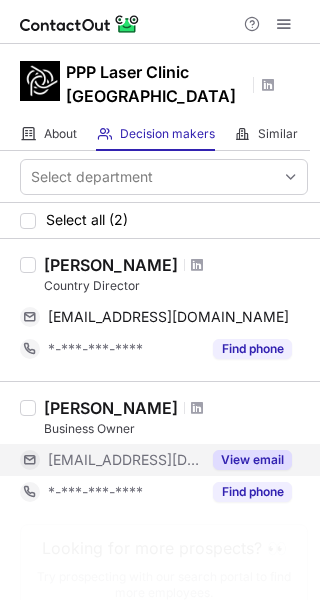 click on "View email" at bounding box center (252, 460) 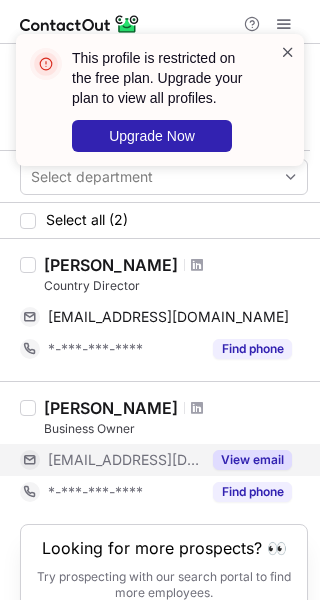 click at bounding box center [288, 52] 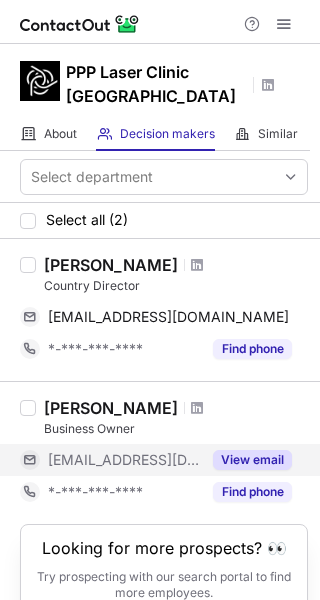 click on "This profile is restricted on the free plan. Upgrade your plan to view all profiles. Upgrade Now" at bounding box center [160, 108] 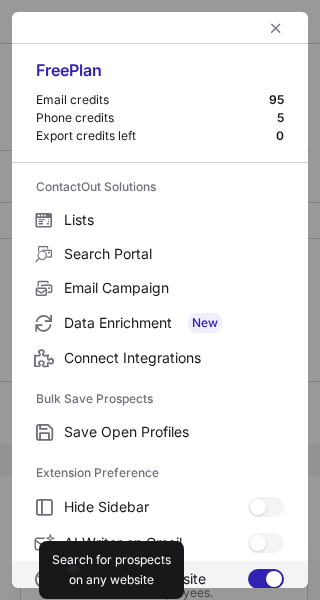 scroll, scrollTop: 233, scrollLeft: 0, axis: vertical 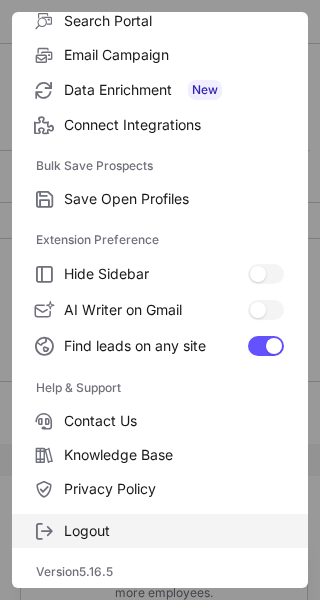 click on "Logout" at bounding box center (160, 531) 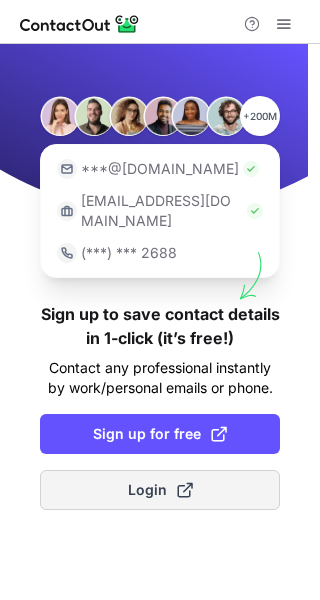 click on "Login" at bounding box center [160, 490] 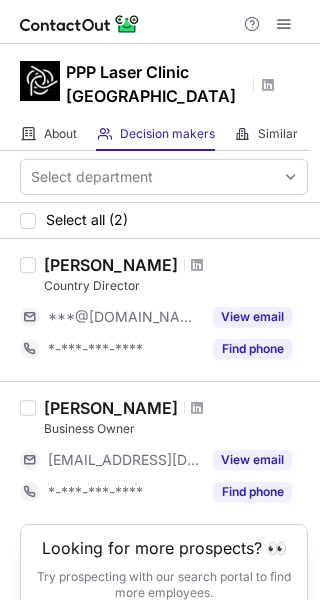 scroll, scrollTop: 0, scrollLeft: 0, axis: both 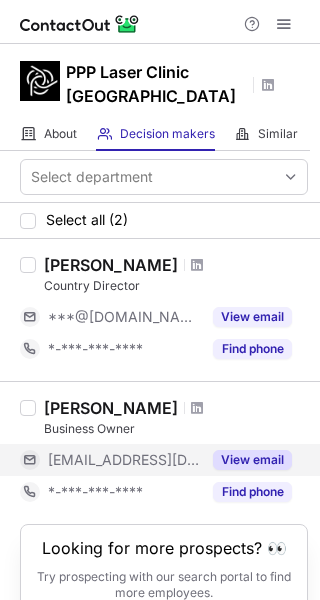 click on "View email" at bounding box center (252, 460) 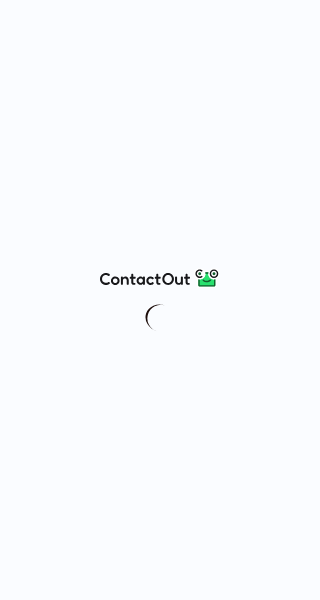 scroll, scrollTop: 0, scrollLeft: 0, axis: both 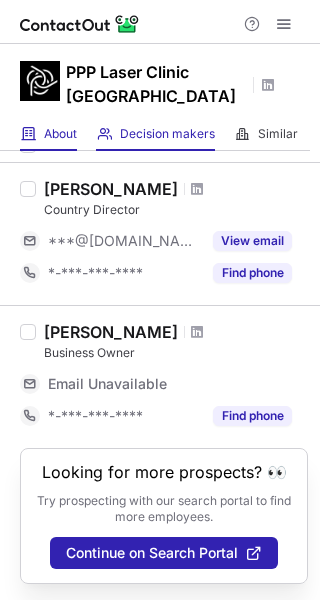 click at bounding box center [28, 134] 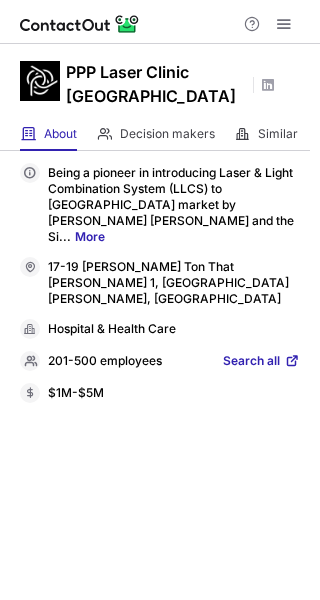 click on "Search all" at bounding box center [251, 362] 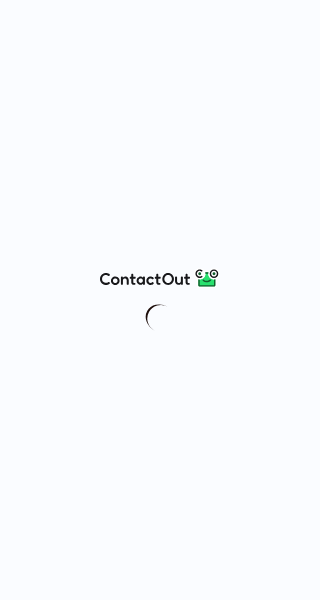 scroll, scrollTop: 0, scrollLeft: 0, axis: both 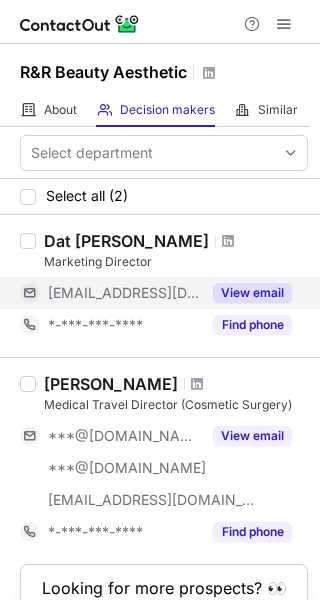 click on "View email" at bounding box center [252, 293] 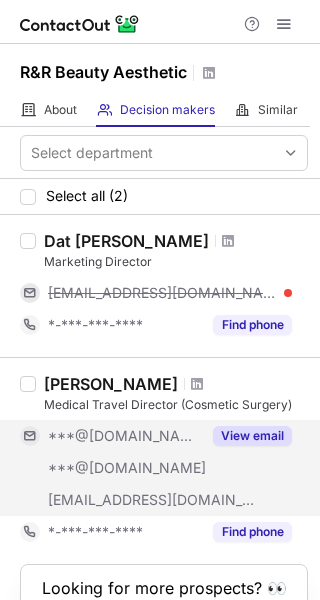click on "View email" at bounding box center [252, 436] 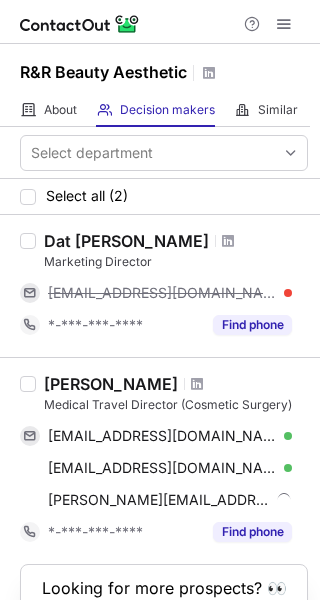 scroll, scrollTop: 100, scrollLeft: 0, axis: vertical 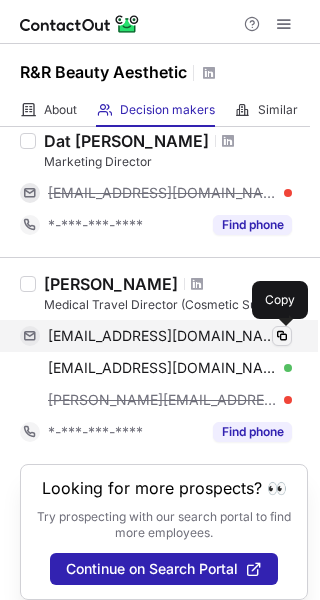 click at bounding box center (282, 336) 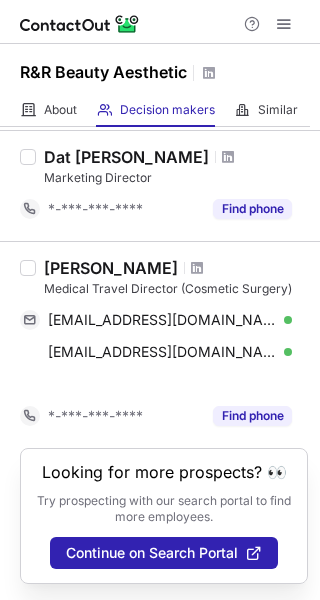 scroll, scrollTop: 52, scrollLeft: 0, axis: vertical 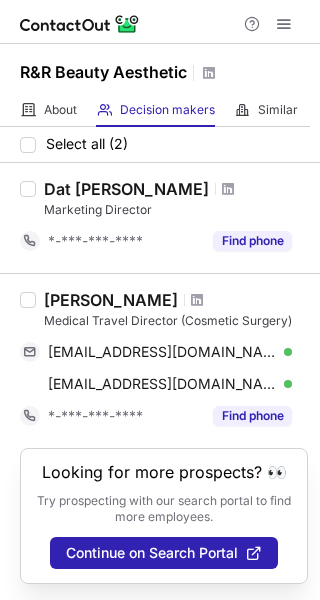 click on "Raphael Mok Medical Travel Director (Cosmetic Surgery) mokchinhao@gmail.com Verified Copy mokchenghao@gmail.com Verified Copy *-***-***-**** Find phone" at bounding box center (160, 360) 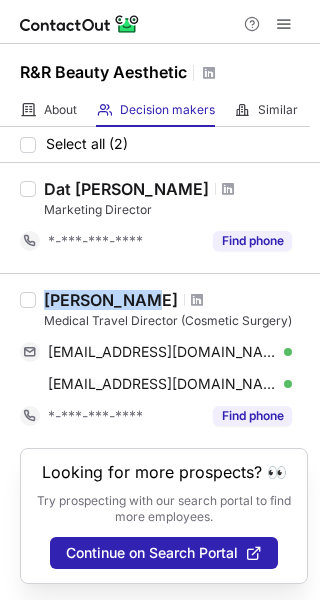 drag, startPoint x: 143, startPoint y: 295, endPoint x: 46, endPoint y: 295, distance: 97 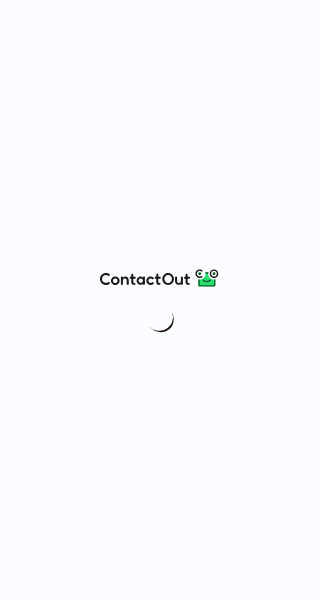 scroll, scrollTop: 0, scrollLeft: 0, axis: both 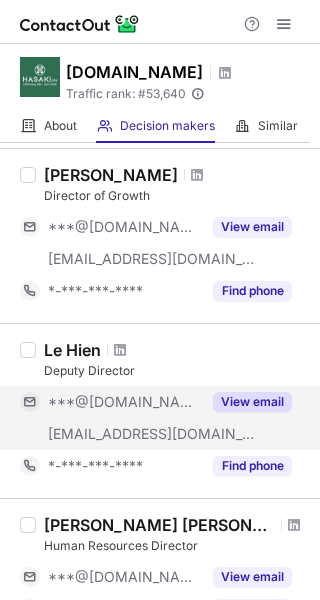 click on "View email" at bounding box center (252, 402) 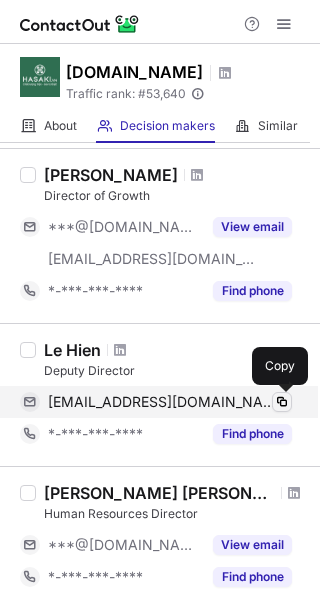 click at bounding box center (282, 402) 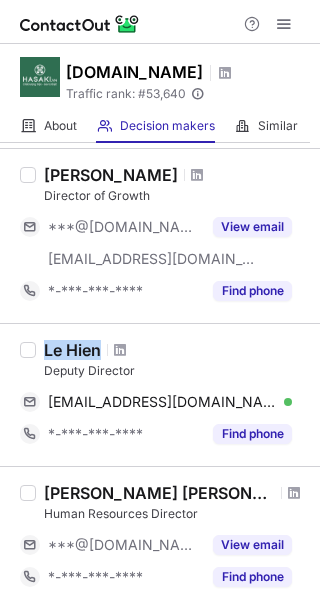 drag, startPoint x: 43, startPoint y: 354, endPoint x: 101, endPoint y: 348, distance: 58.30952 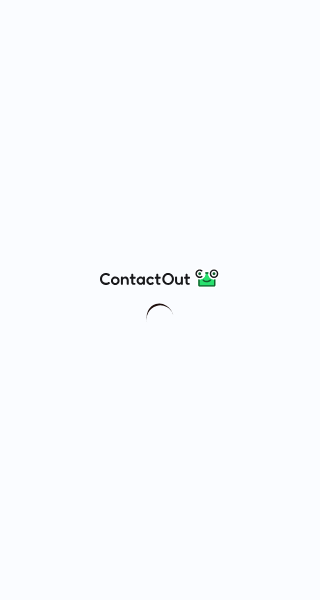 scroll, scrollTop: 0, scrollLeft: 0, axis: both 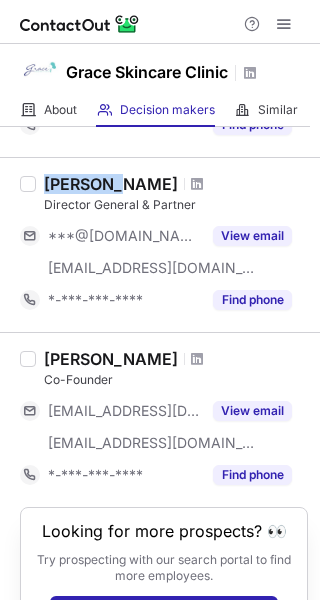 drag, startPoint x: 117, startPoint y: 180, endPoint x: 40, endPoint y: 179, distance: 77.00649 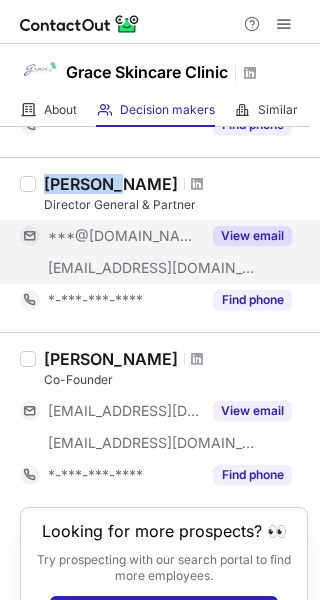 click on "View email" at bounding box center (252, 236) 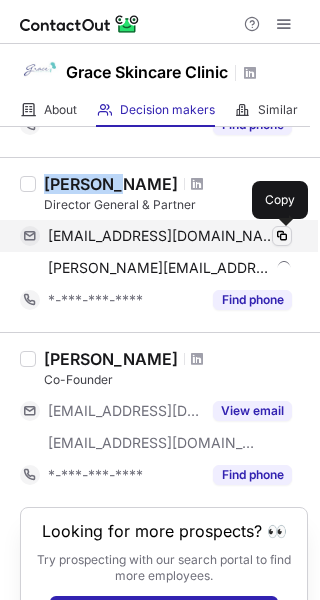 click at bounding box center [282, 236] 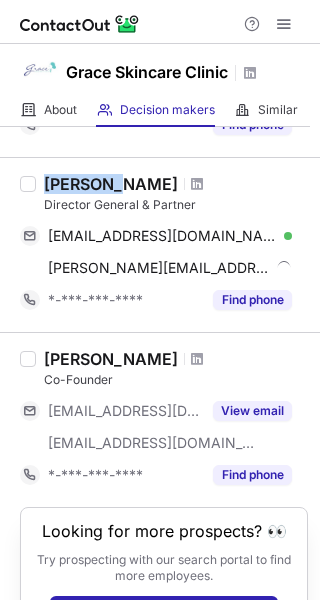 type 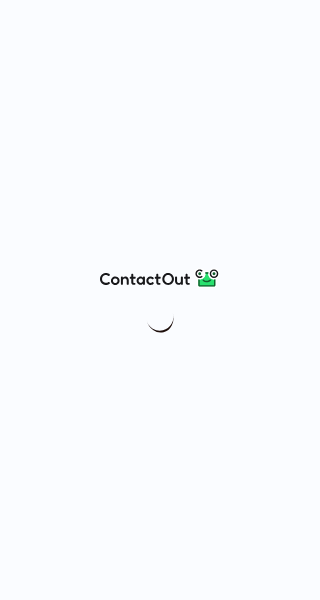 scroll, scrollTop: 0, scrollLeft: 0, axis: both 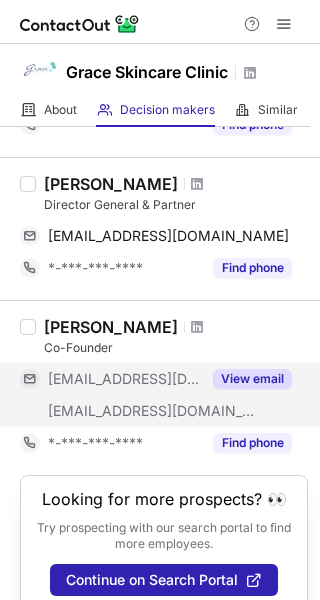 click on "View email" at bounding box center [252, 379] 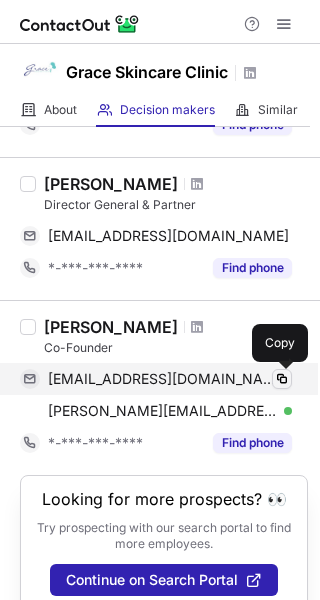click at bounding box center (282, 379) 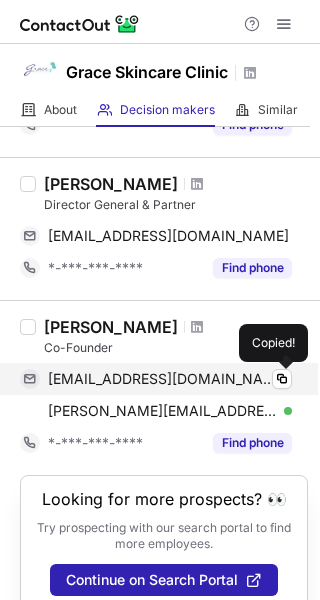 type 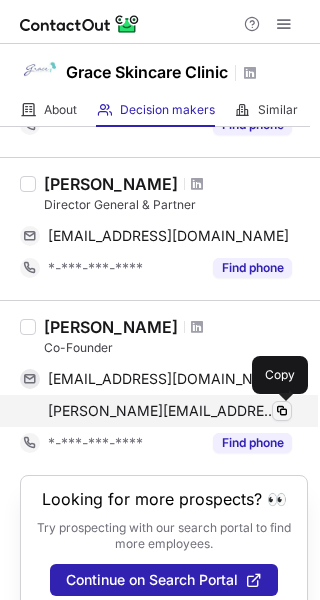 click at bounding box center (282, 411) 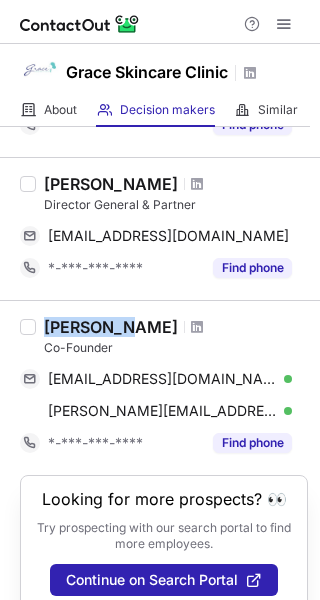 drag, startPoint x: 123, startPoint y: 330, endPoint x: 46, endPoint y: 330, distance: 77 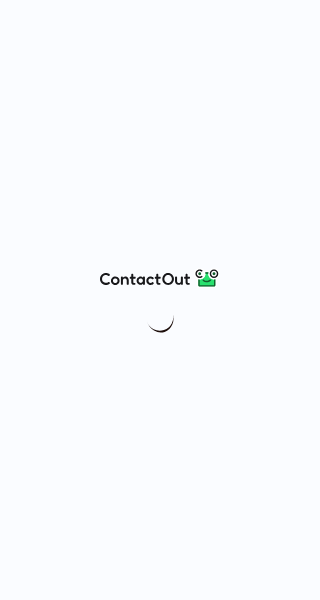 scroll, scrollTop: 0, scrollLeft: 0, axis: both 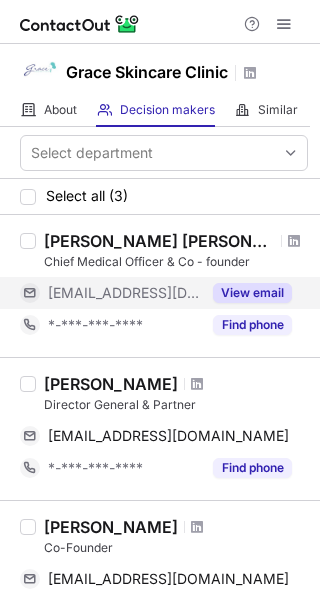click on "View email" at bounding box center [252, 293] 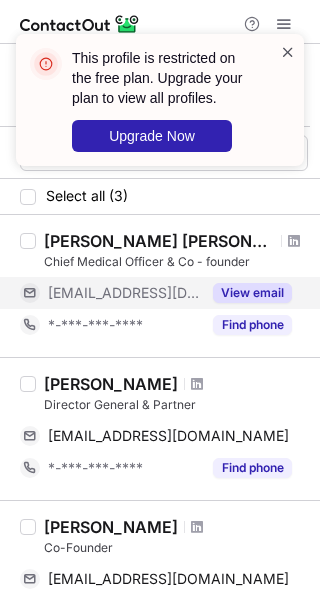 click at bounding box center [288, 52] 